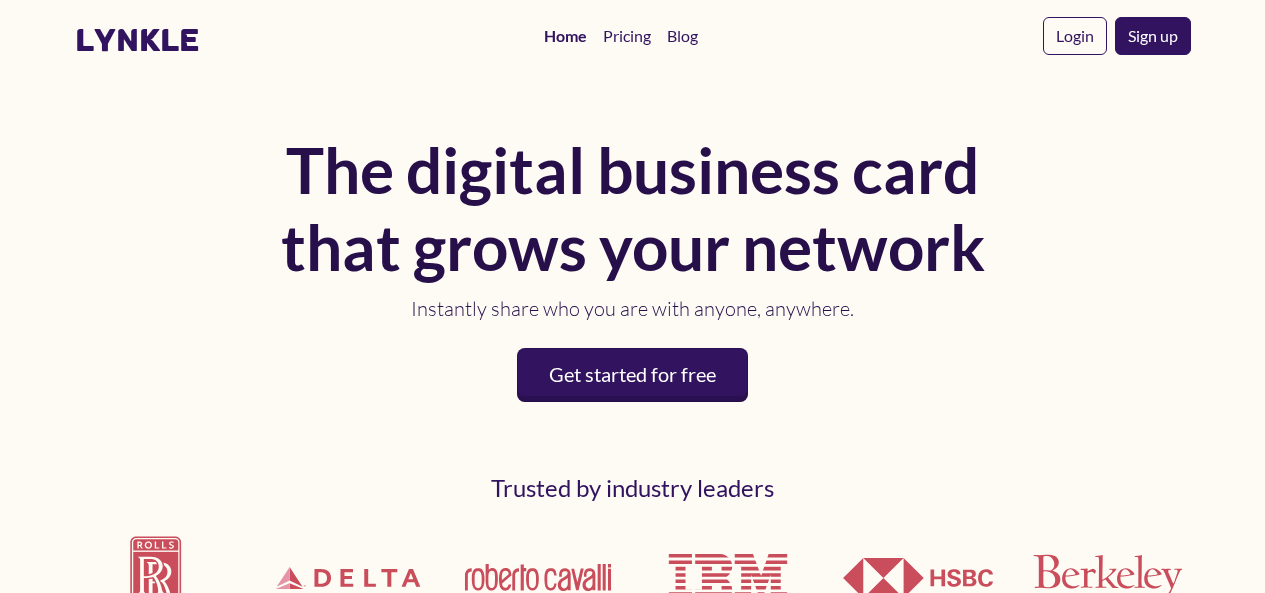 scroll, scrollTop: 0, scrollLeft: 0, axis: both 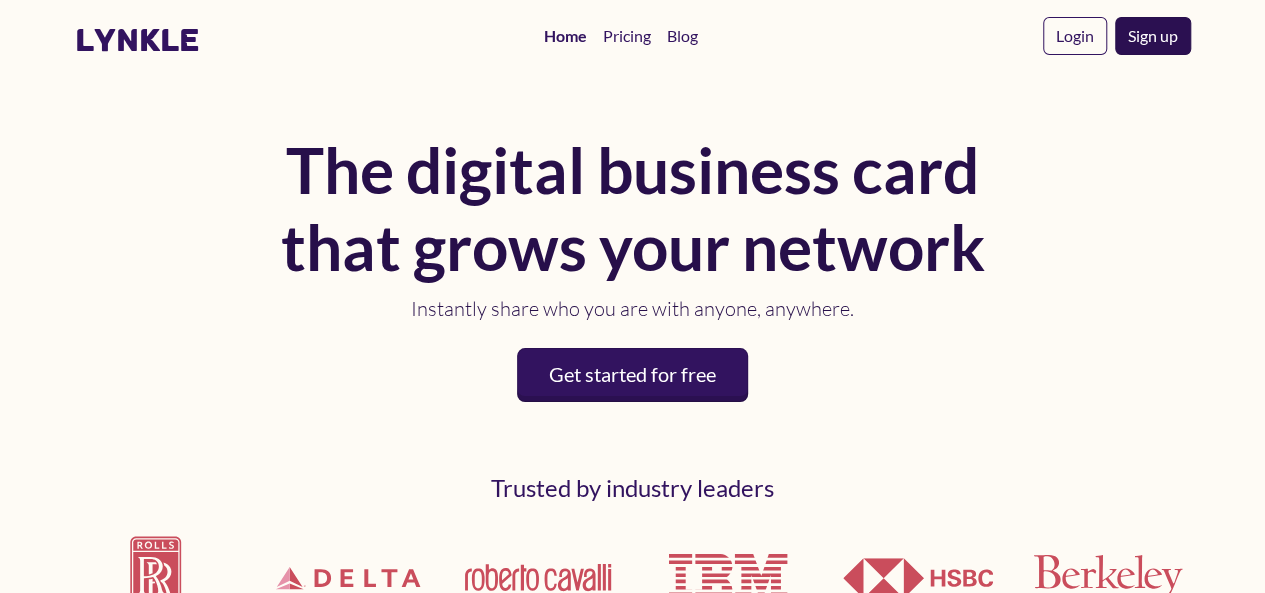 click on "Sign up" at bounding box center [1153, 36] 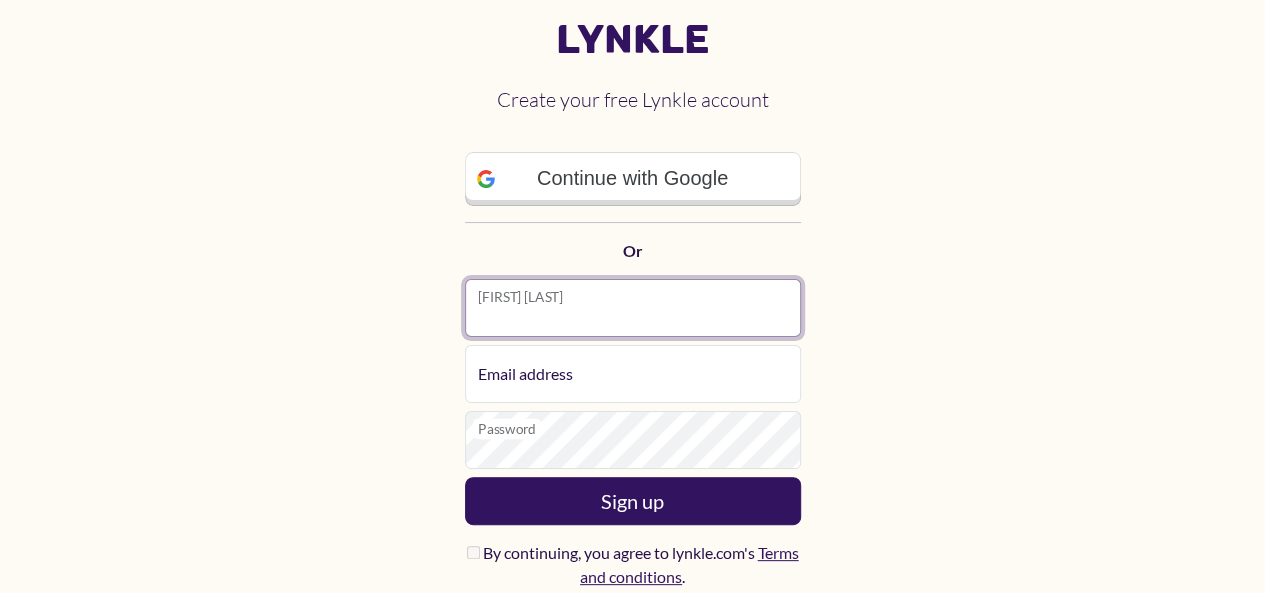 click on "[FIRST] [LAST]" at bounding box center (633, 308) 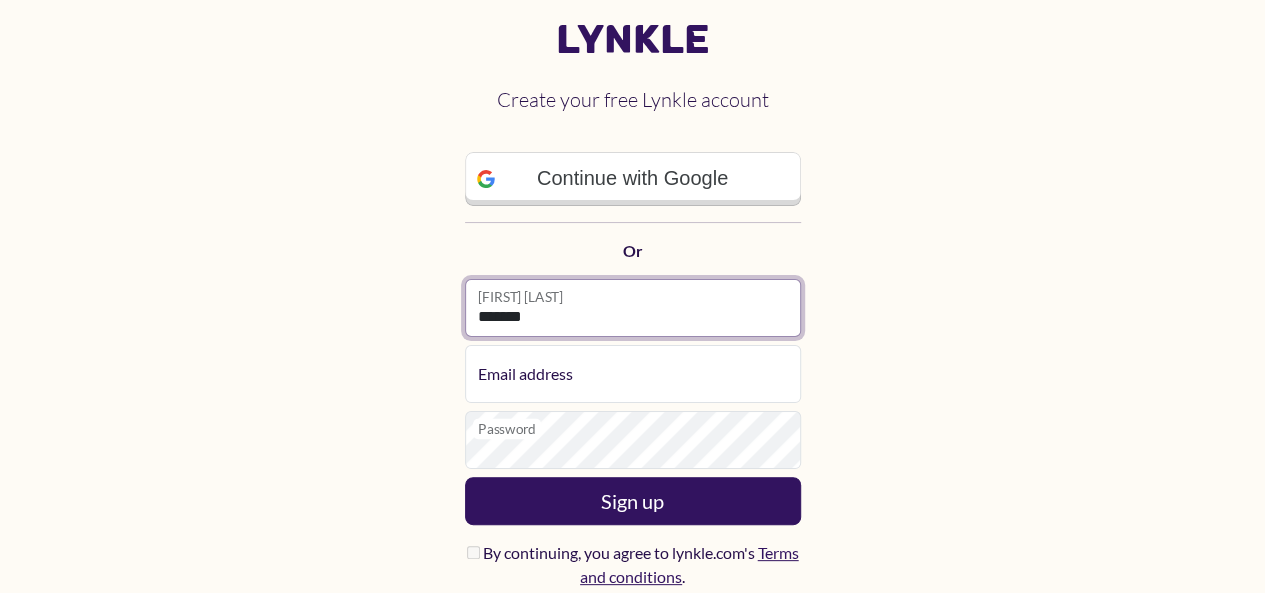 type on "*******" 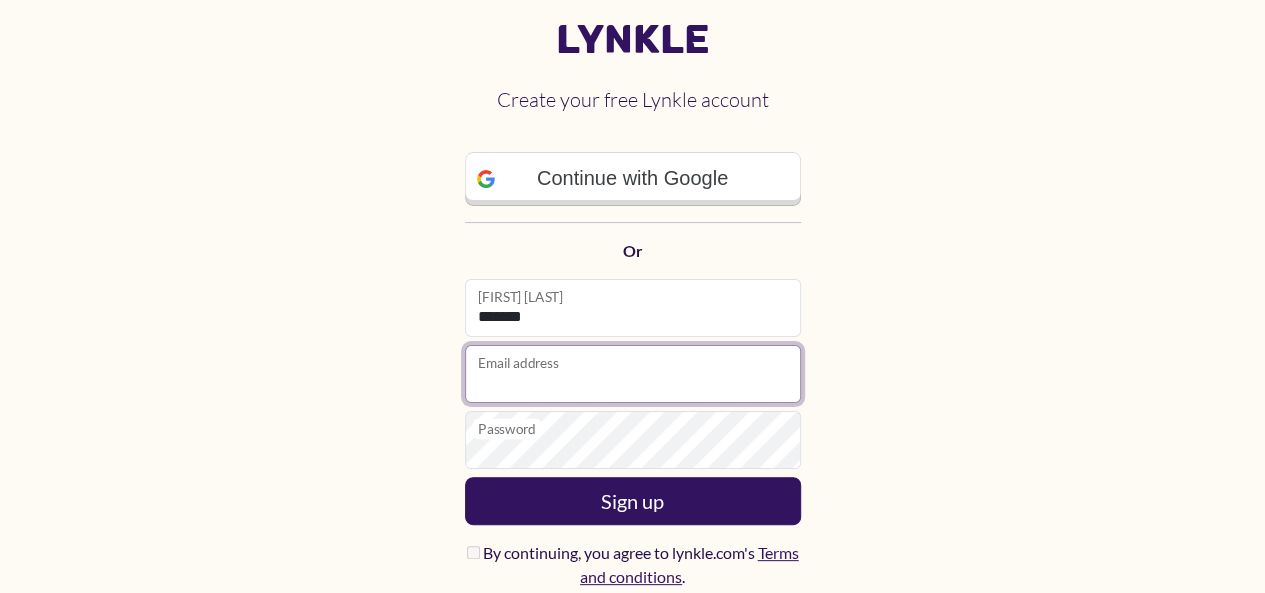 click on "Email address" at bounding box center [633, 374] 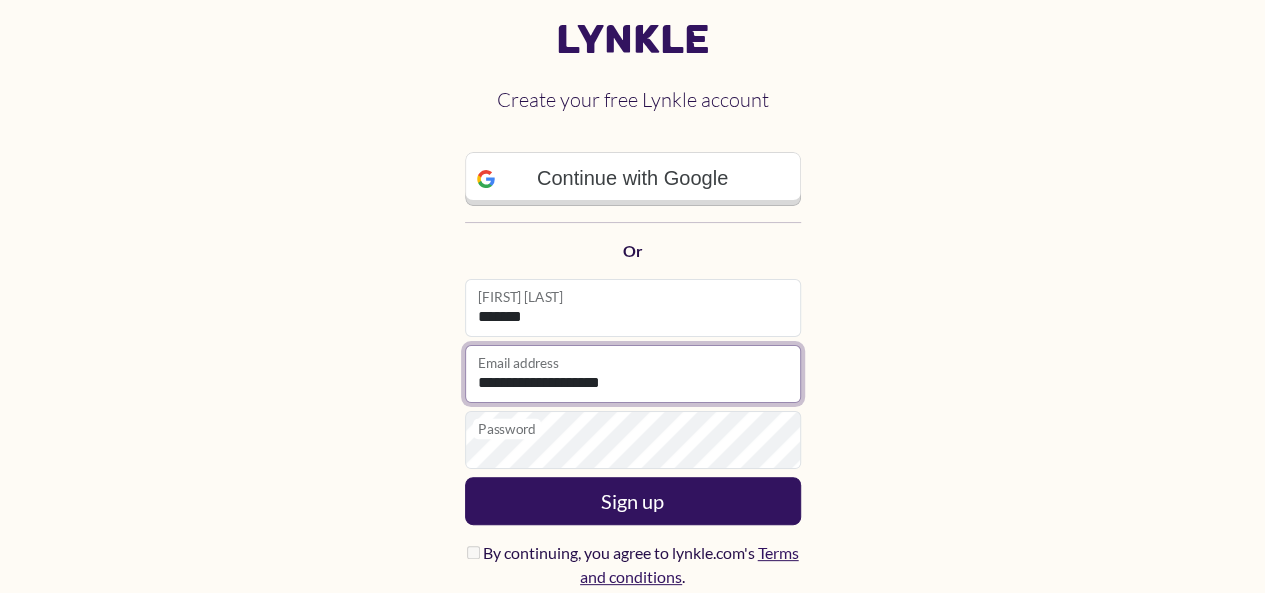 type on "**********" 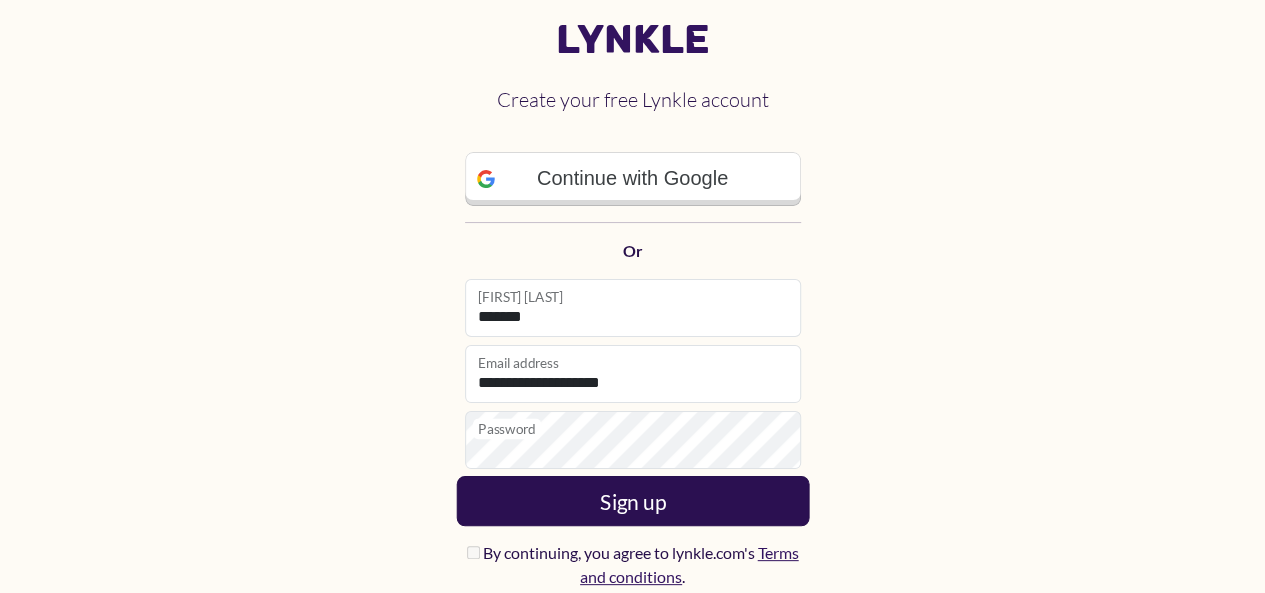 click on "Sign up" at bounding box center [632, 501] 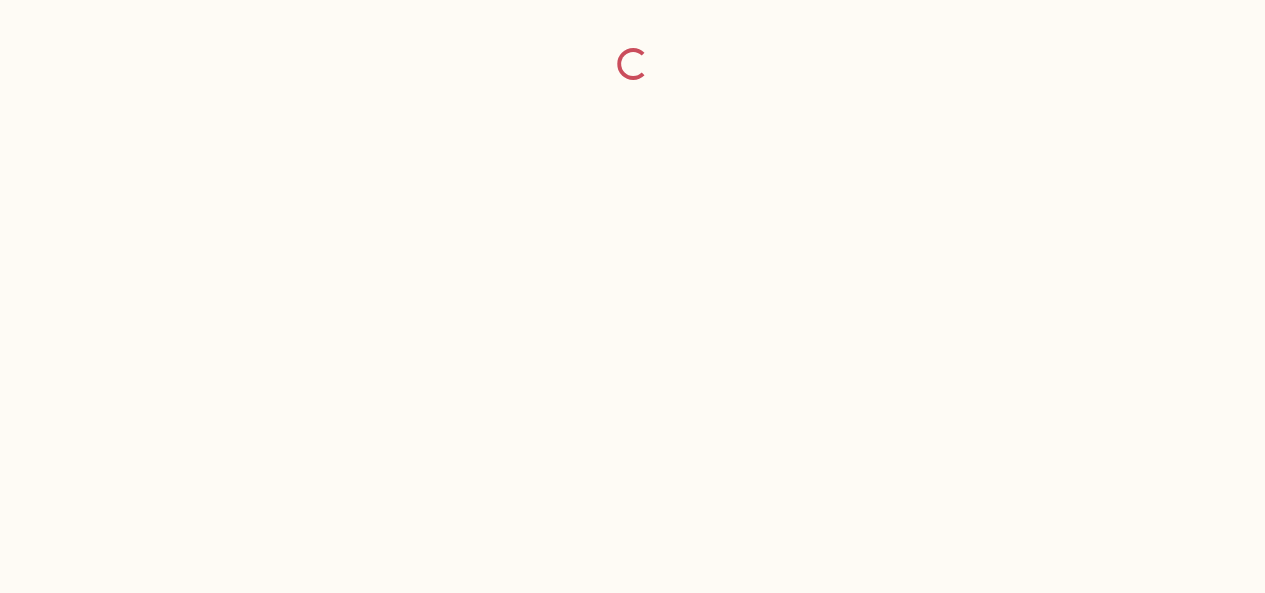 scroll, scrollTop: 48, scrollLeft: 0, axis: vertical 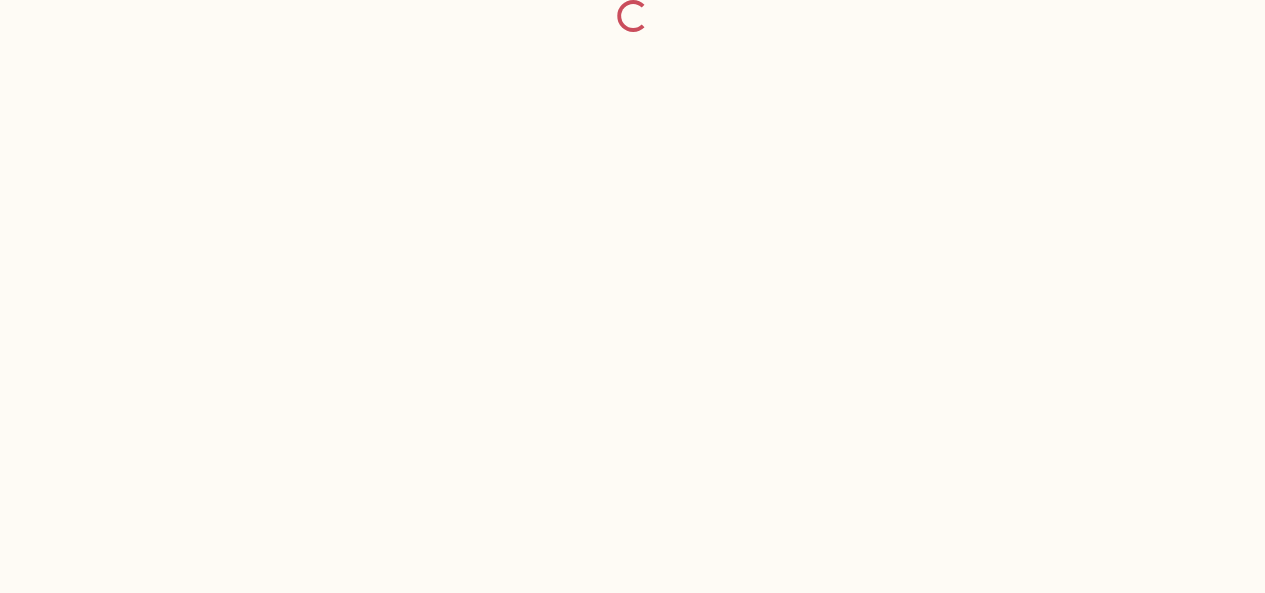 click on "Loading..." at bounding box center [632, 248] 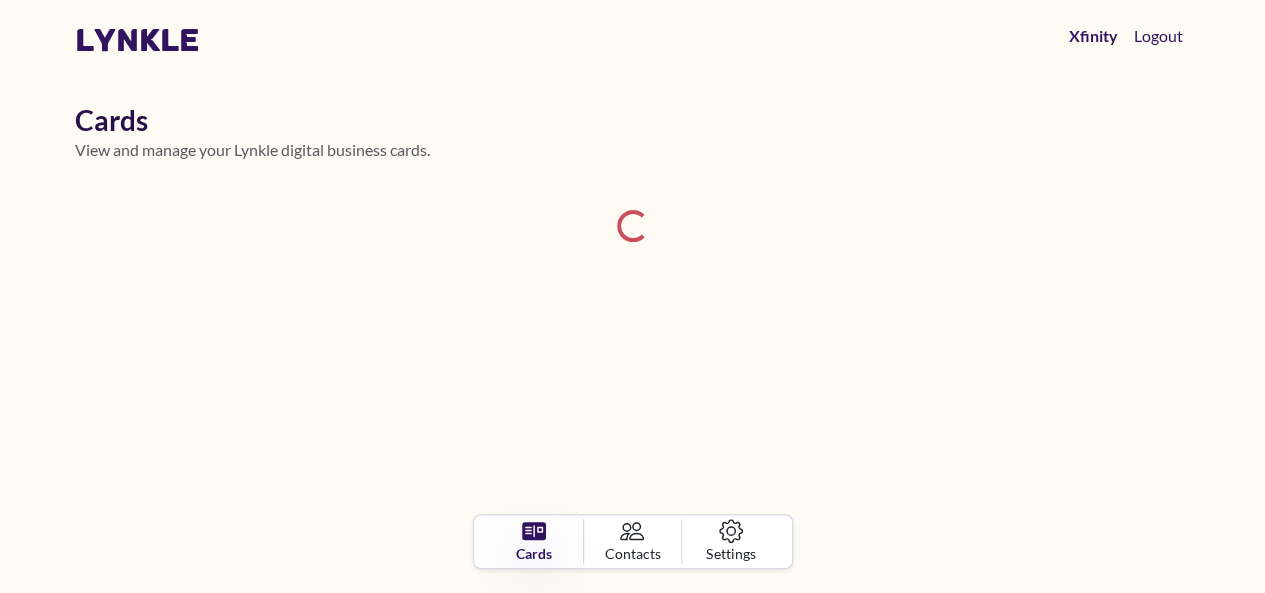scroll, scrollTop: 0, scrollLeft: 0, axis: both 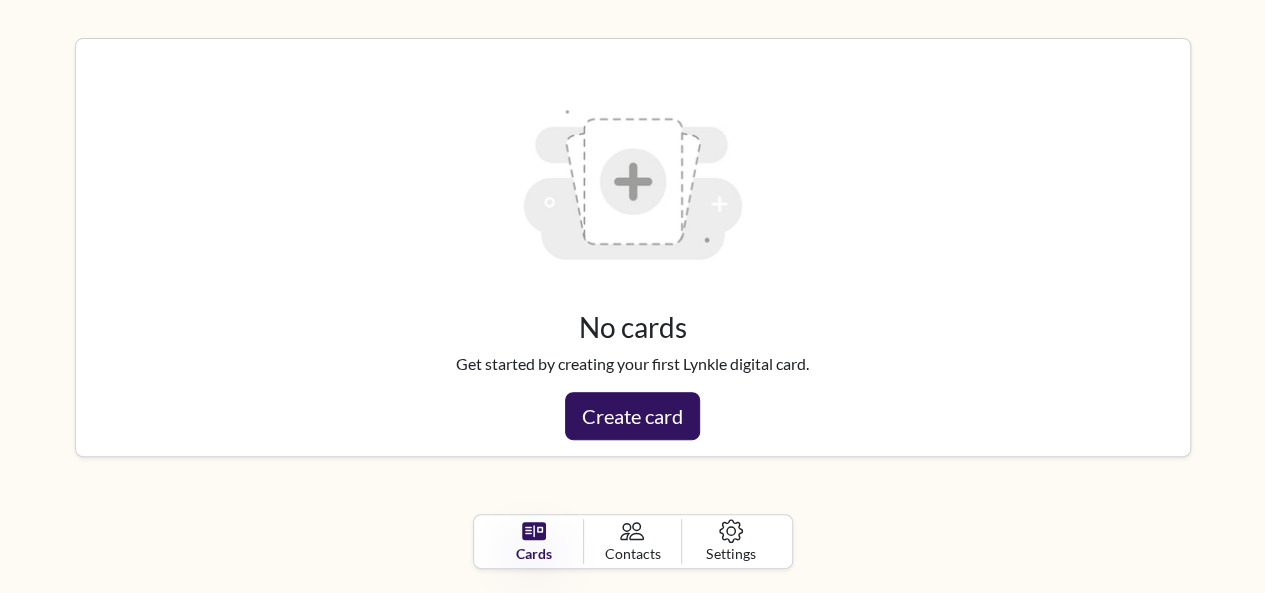 click at bounding box center (632, 182) 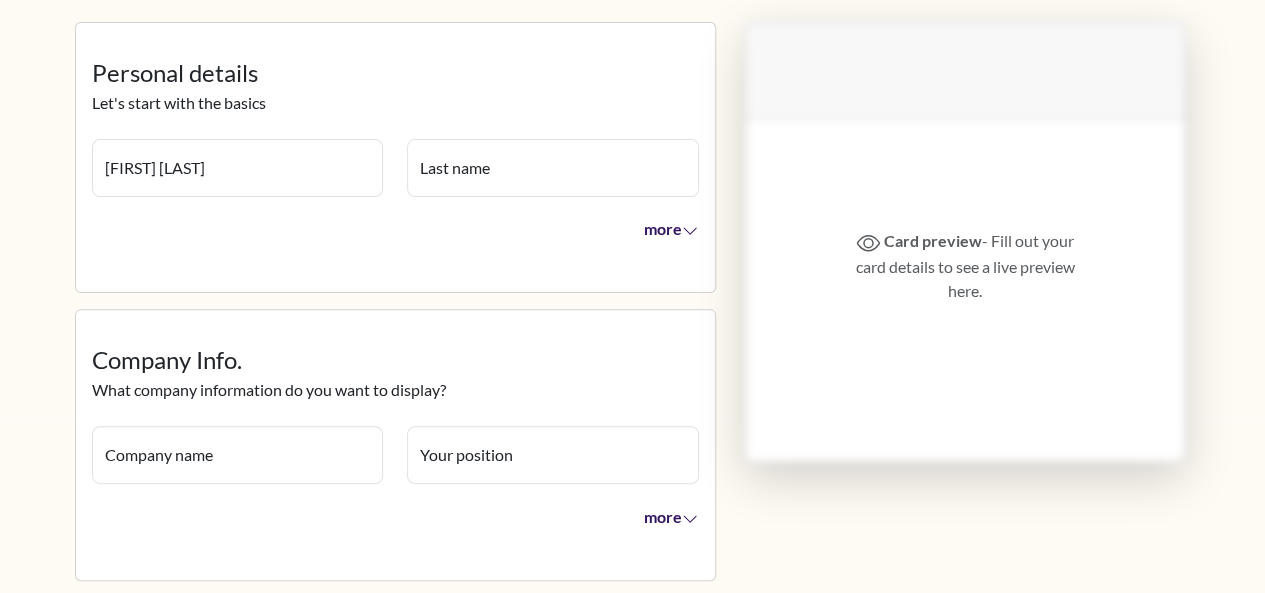 scroll, scrollTop: 0, scrollLeft: 0, axis: both 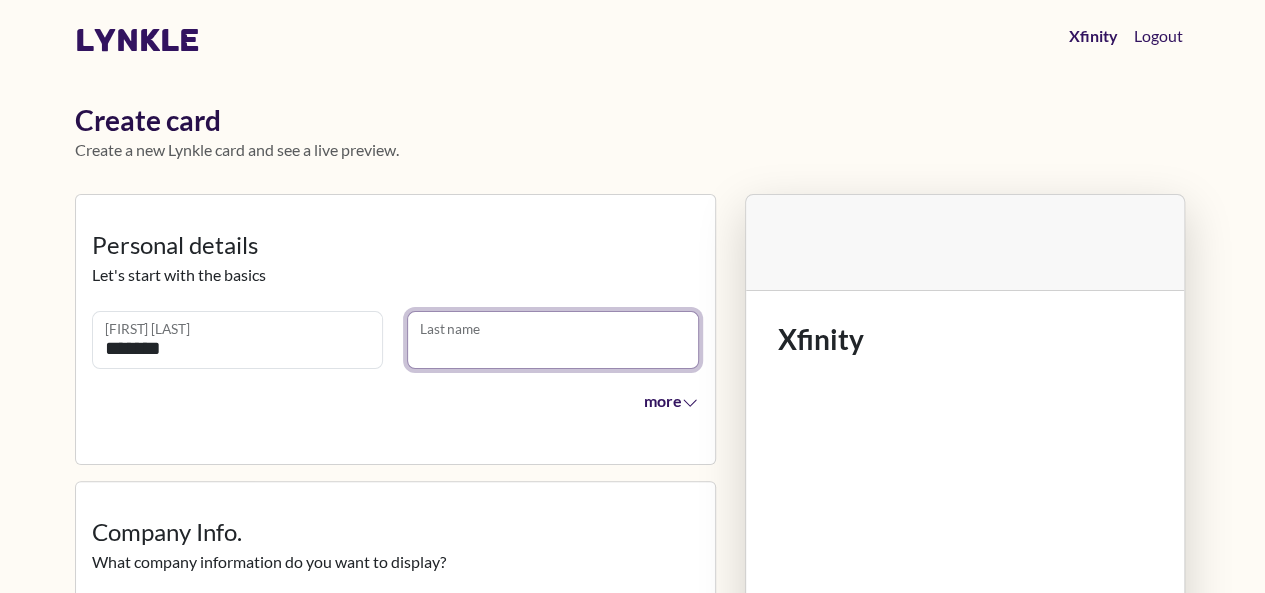 click on "Last name" at bounding box center [553, 340] 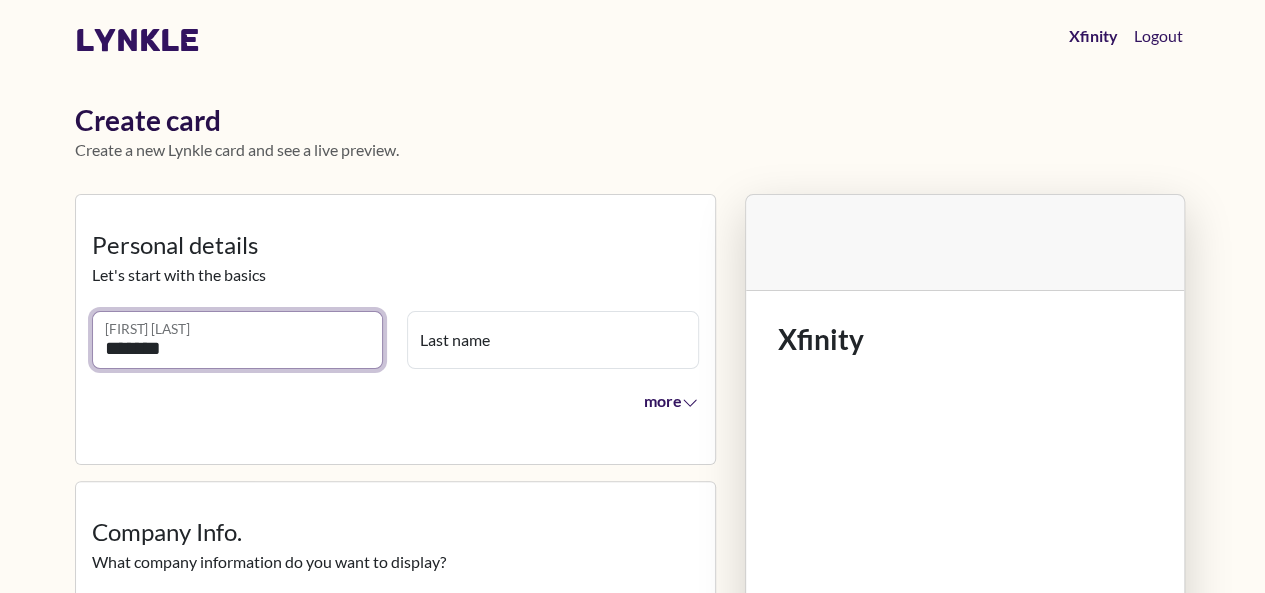 drag, startPoint x: 235, startPoint y: 355, endPoint x: 19, endPoint y: 313, distance: 220.04546 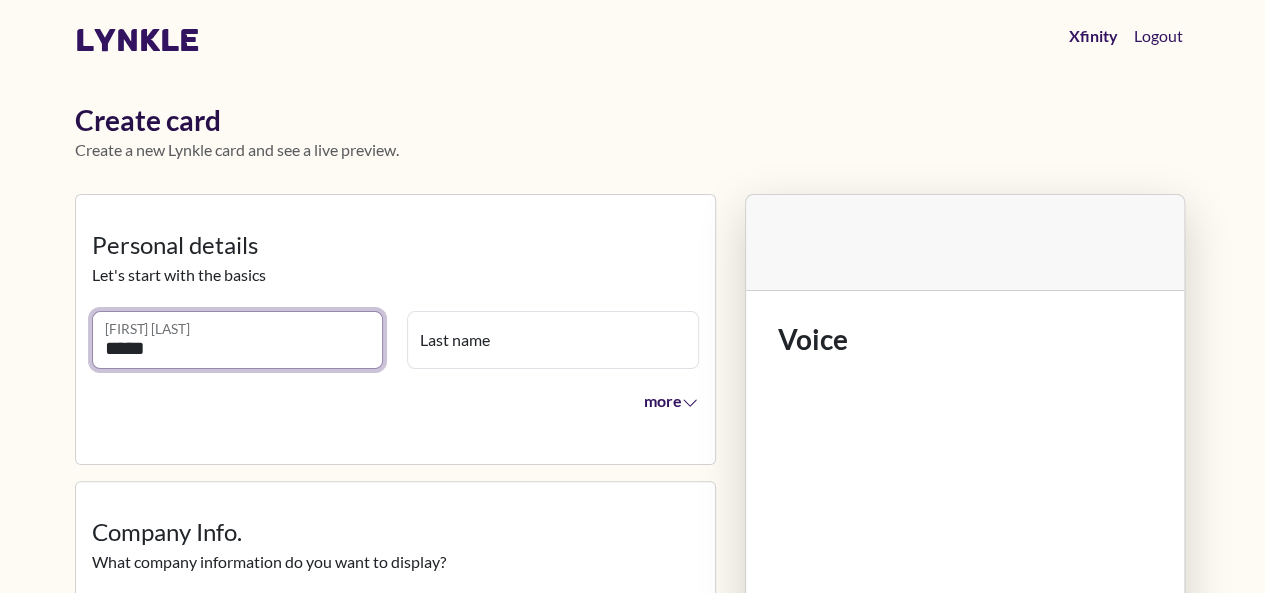 type on "*****" 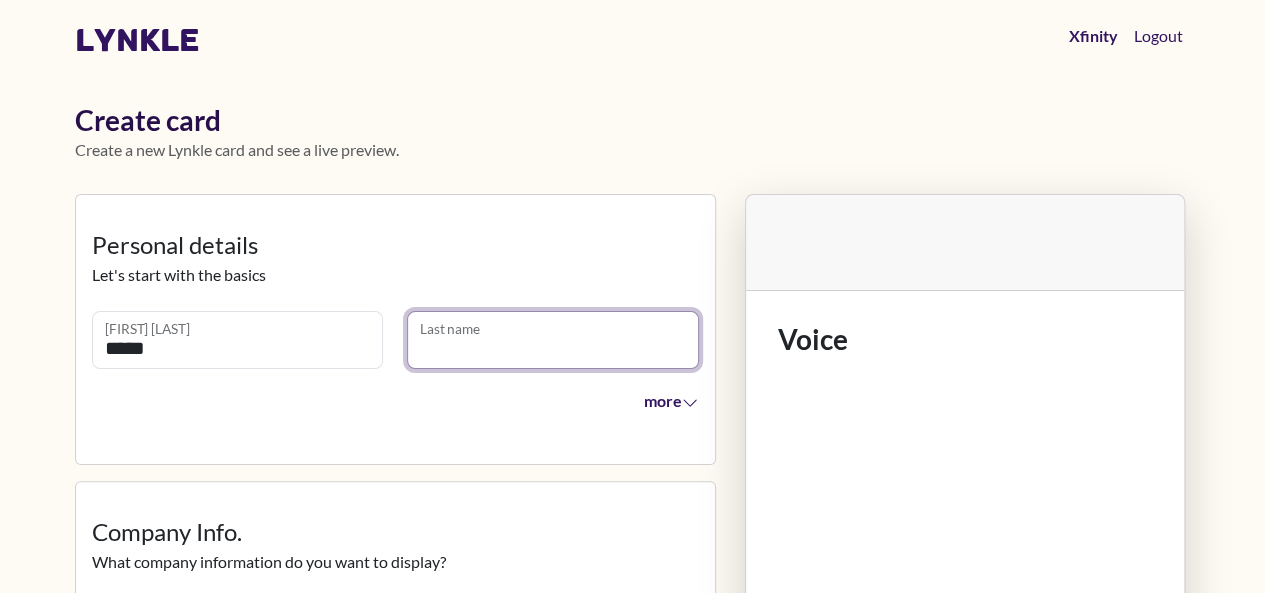 click on "Last name" at bounding box center [553, 340] 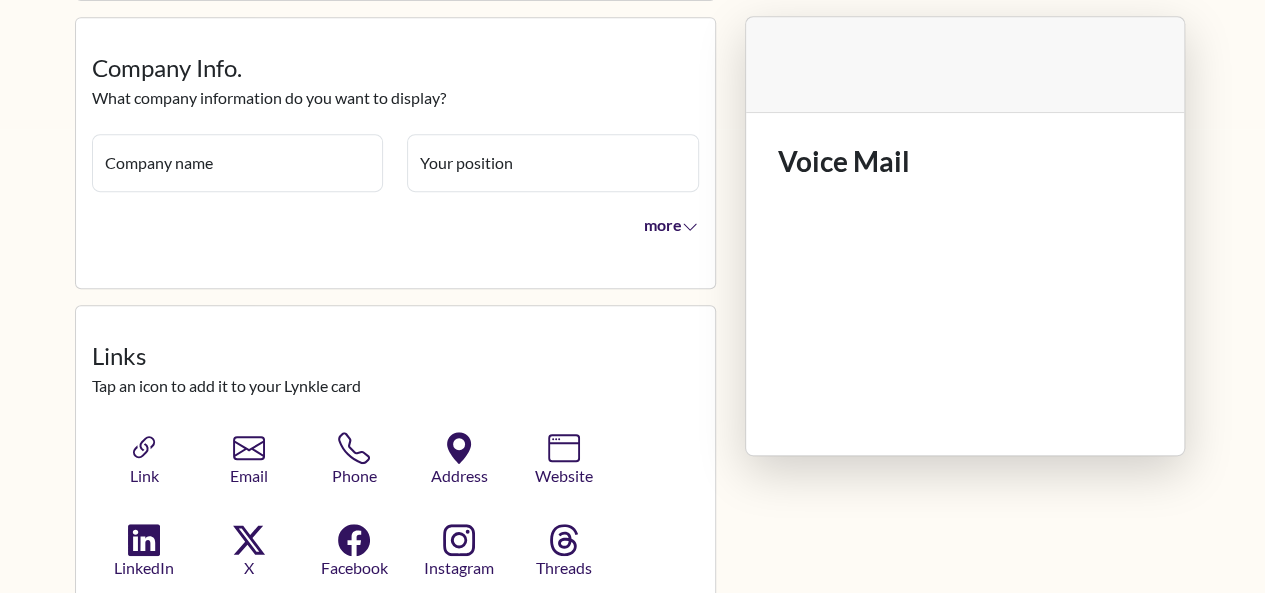 scroll, scrollTop: 468, scrollLeft: 0, axis: vertical 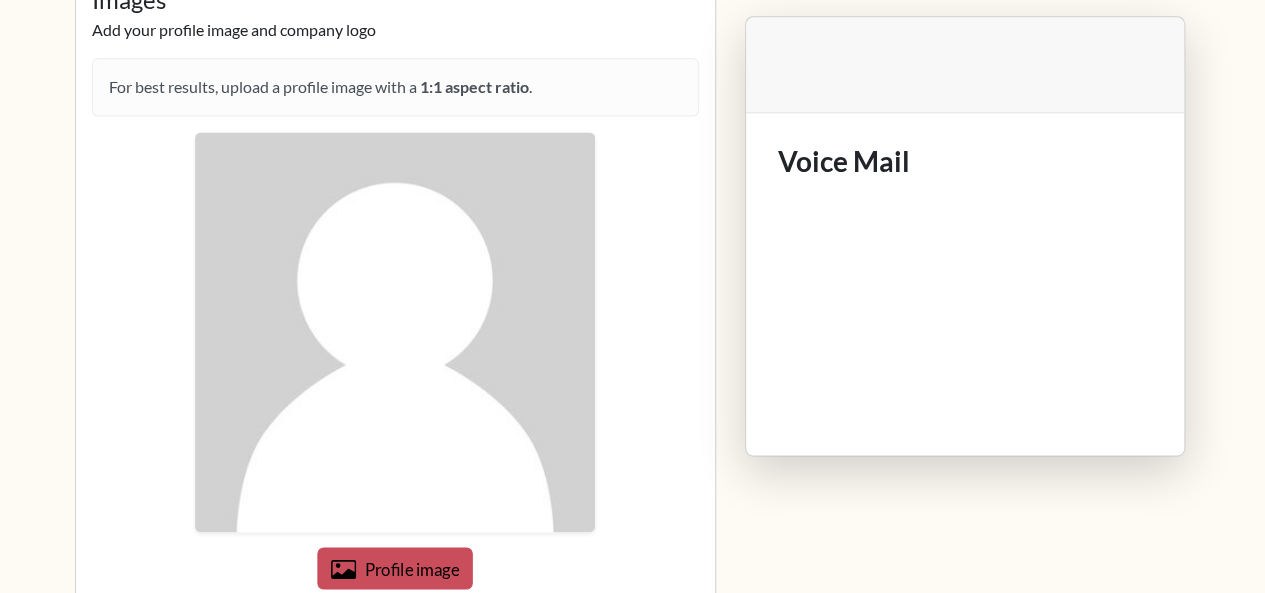 type on "****" 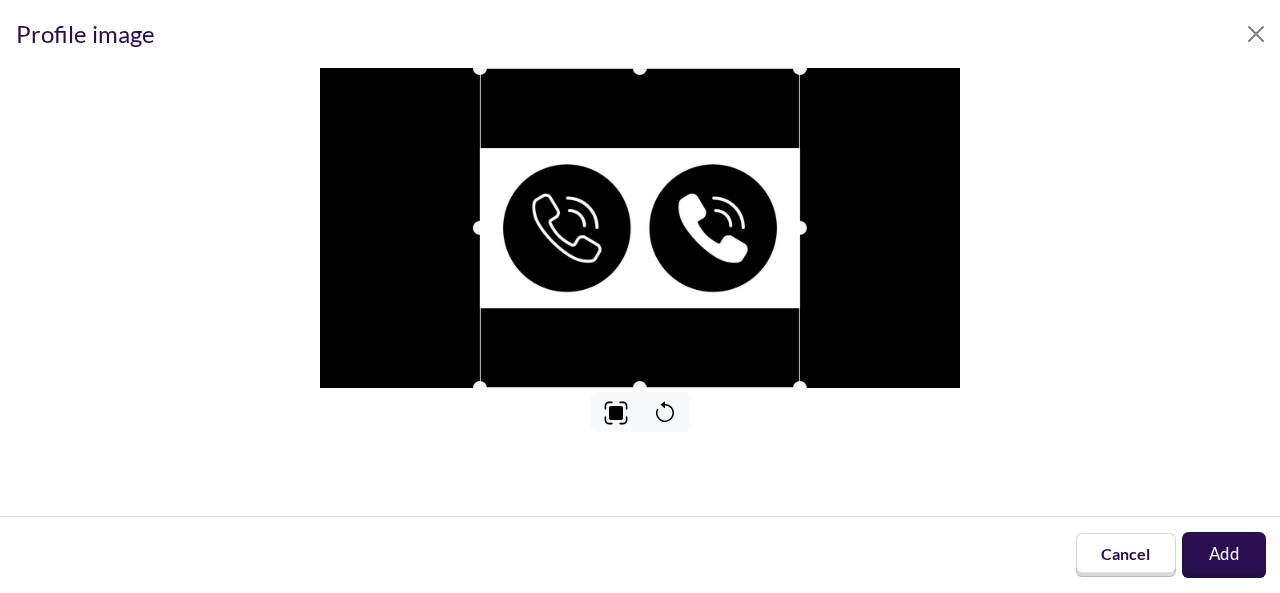 click on "Add" at bounding box center (1224, 555) 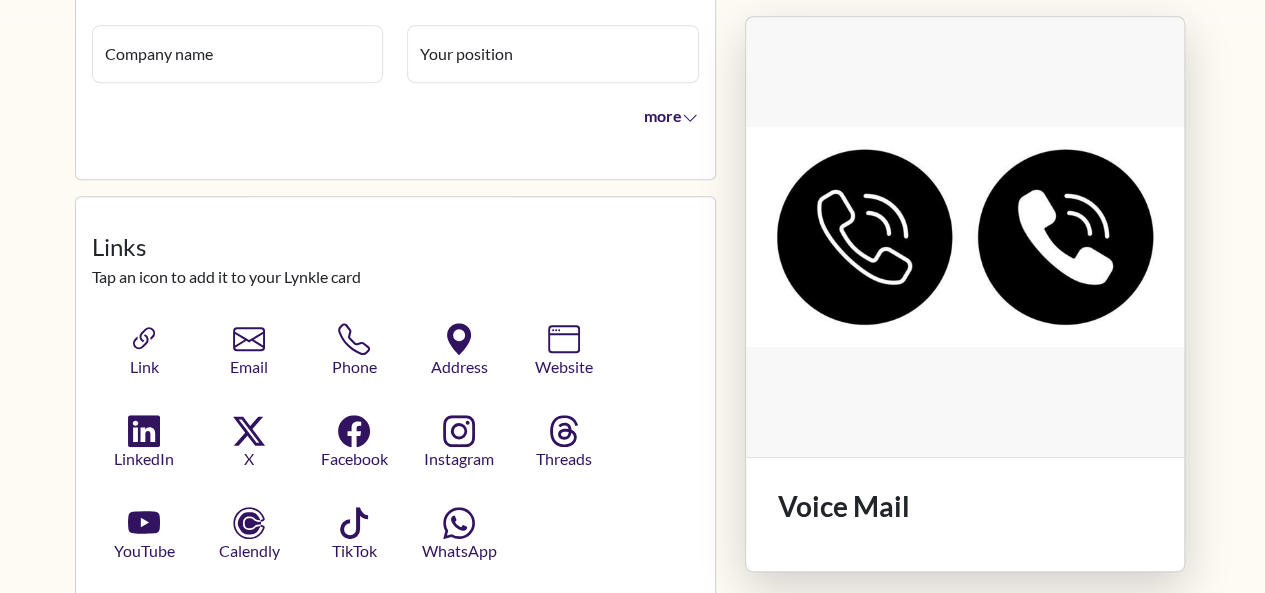 scroll, scrollTop: 0, scrollLeft: 0, axis: both 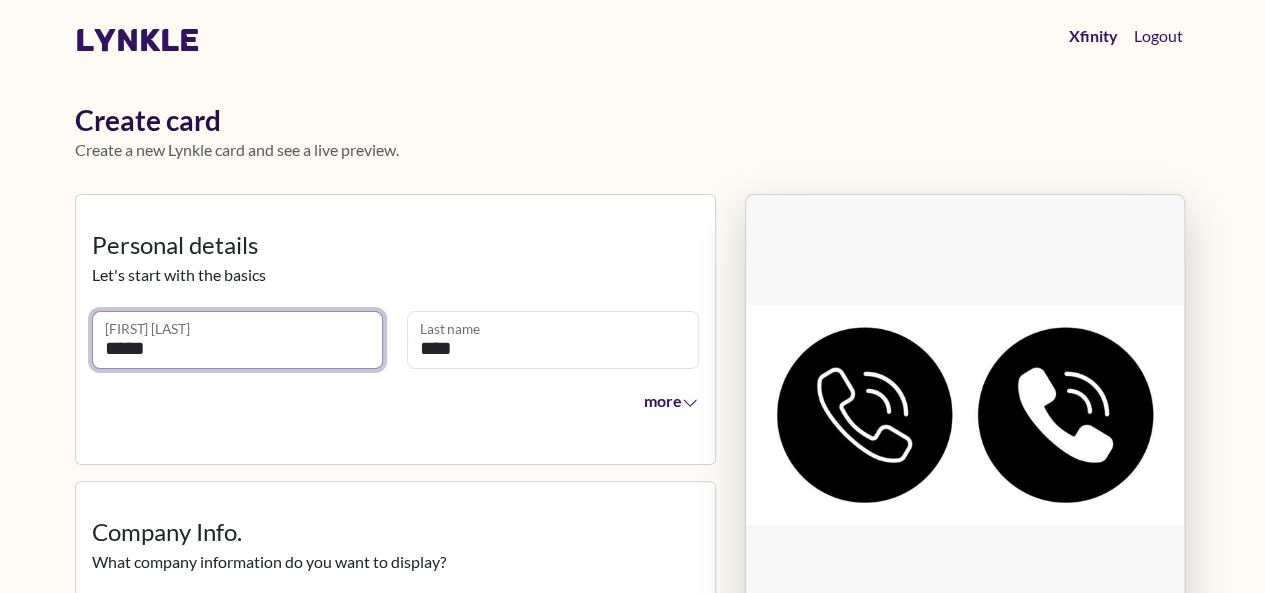 click on "*****" at bounding box center (238, 340) 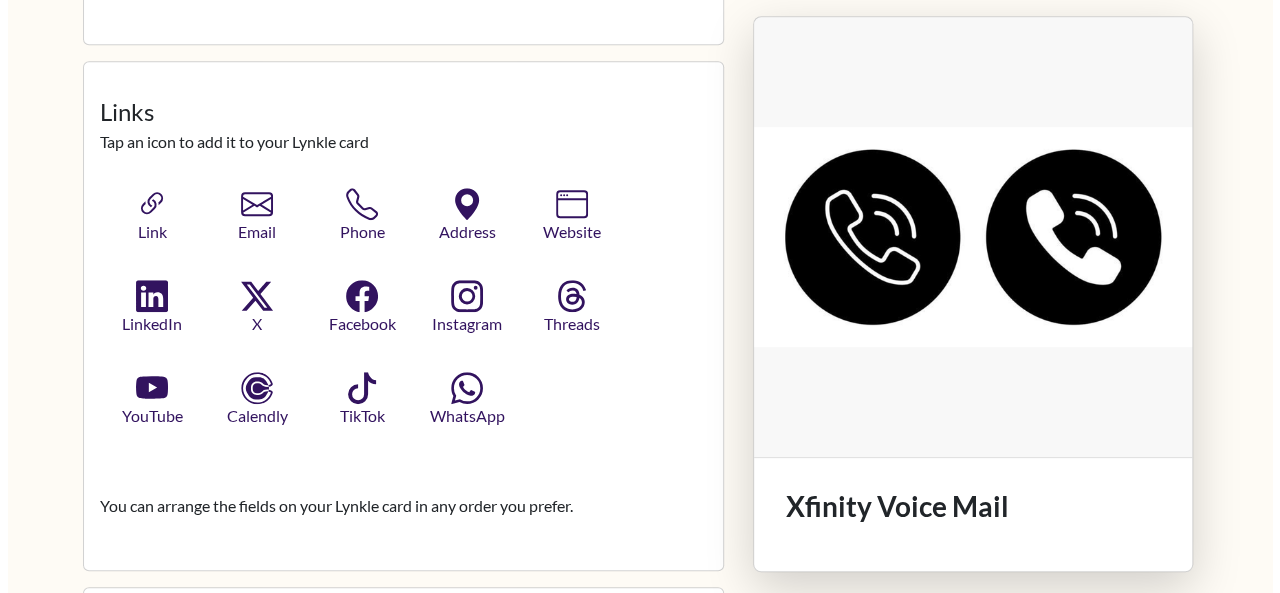scroll, scrollTop: 721, scrollLeft: 0, axis: vertical 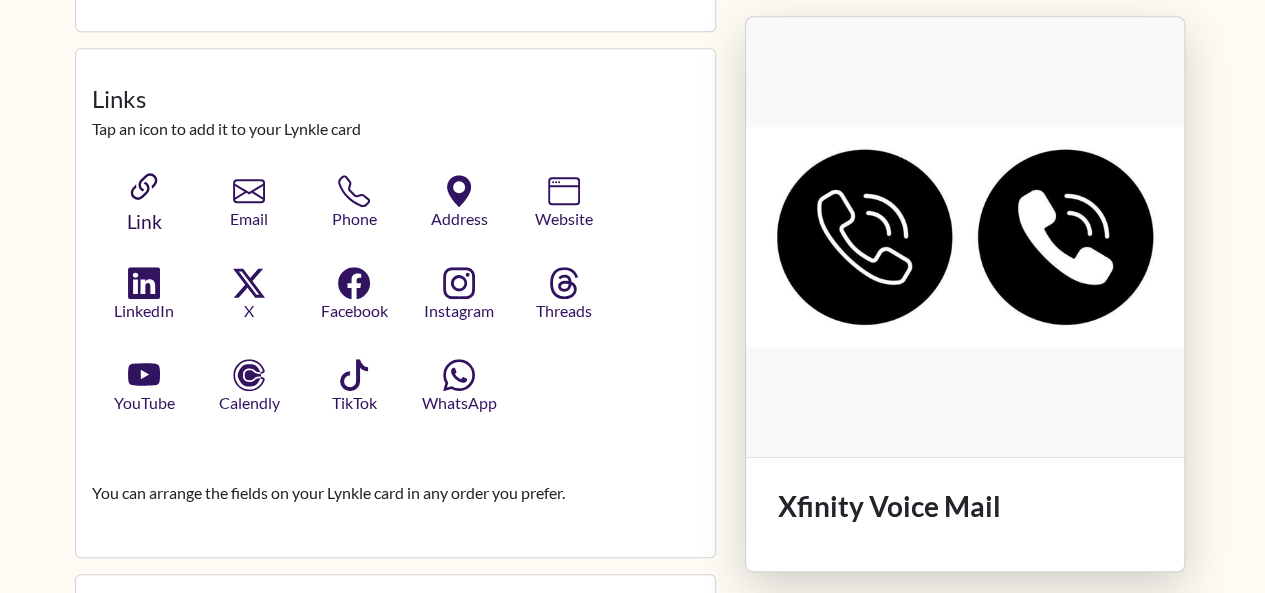 type on "**********" 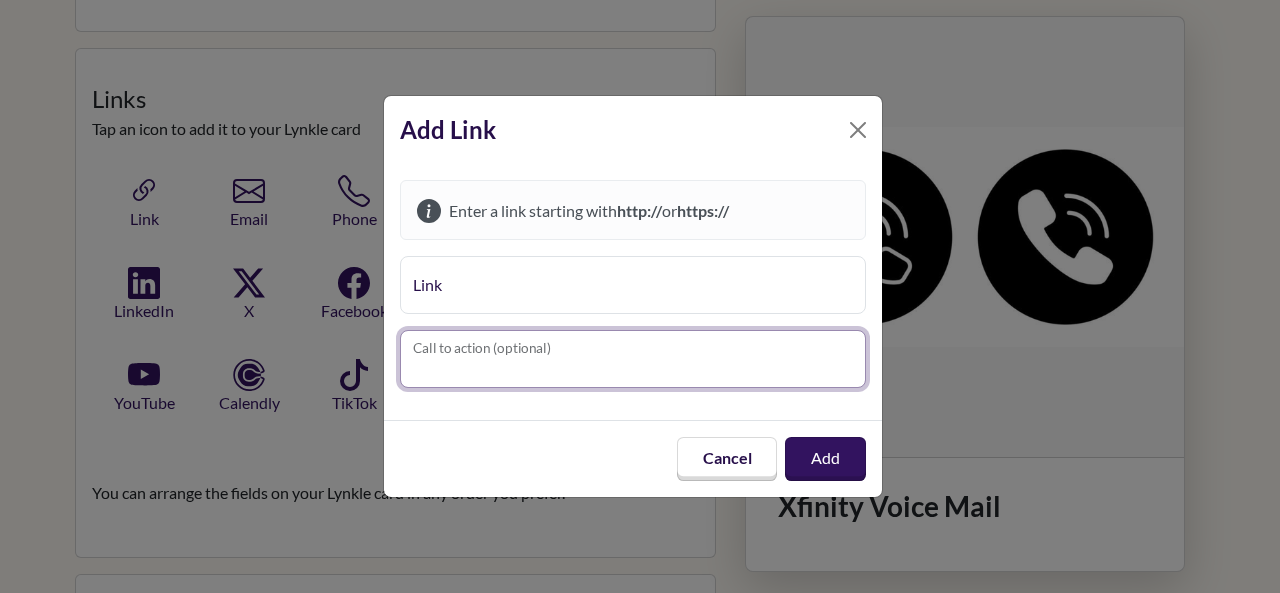 click on "Call to action (optional)" at bounding box center (633, 359) 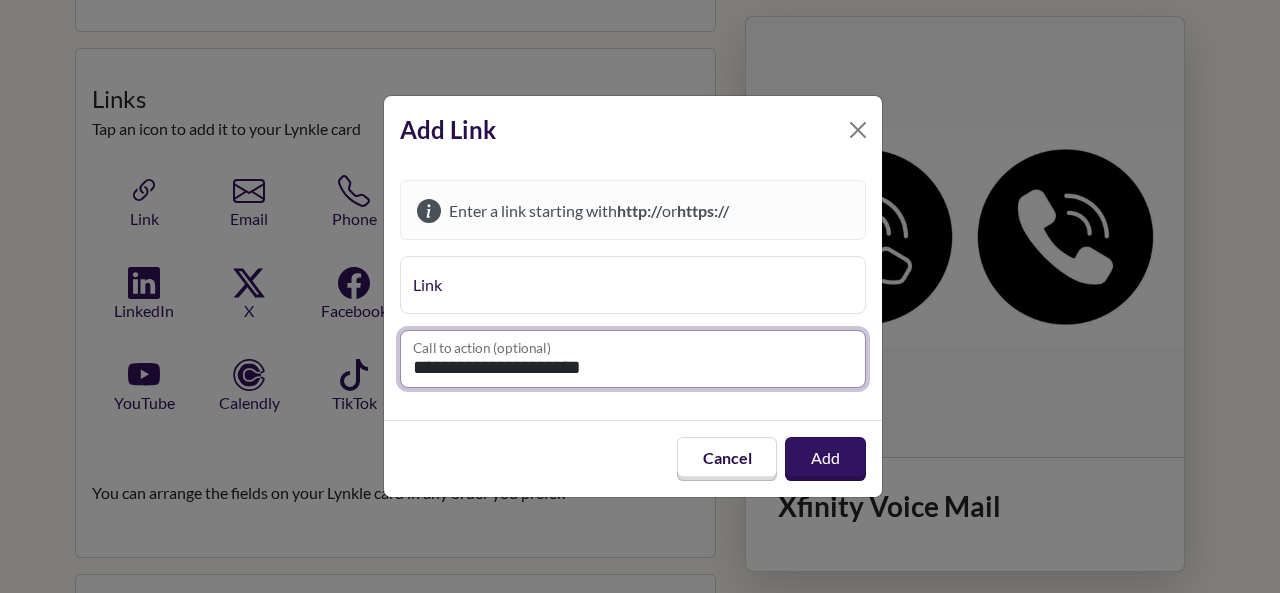 type on "**********" 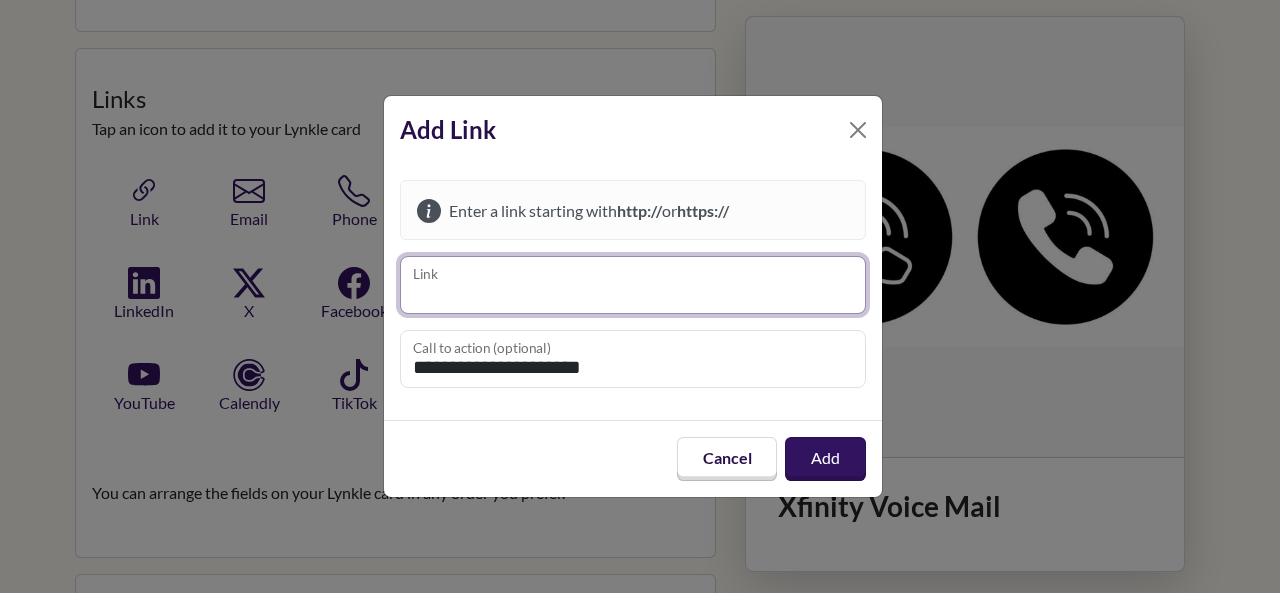 click on "Link" at bounding box center (633, 285) 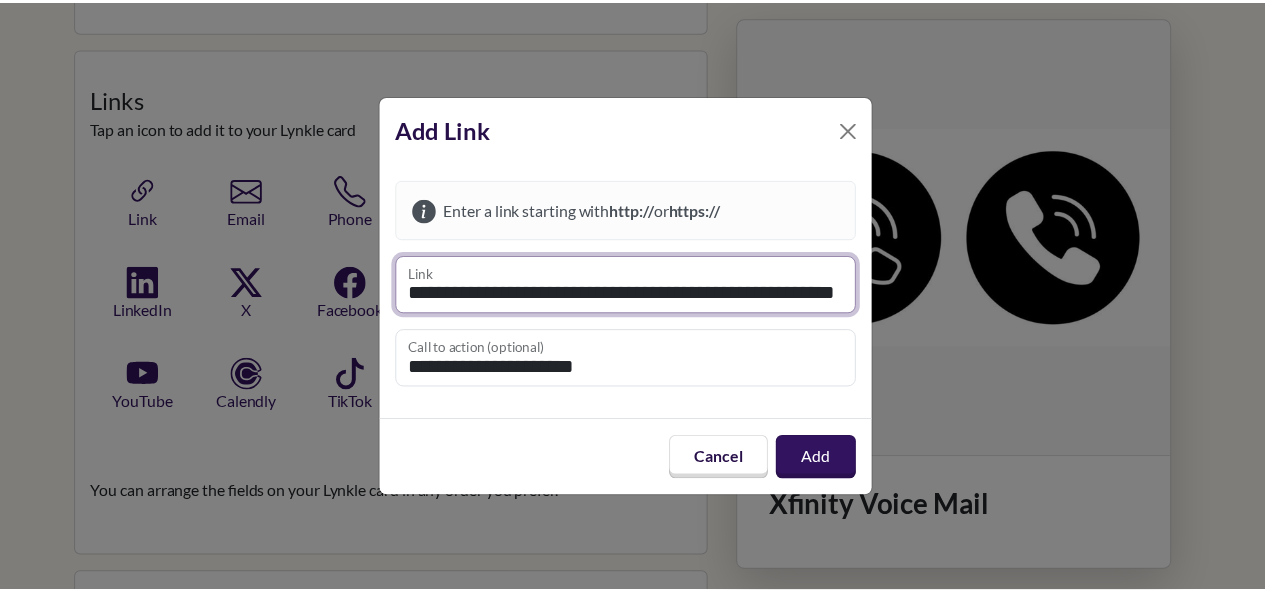 scroll, scrollTop: 0, scrollLeft: 52, axis: horizontal 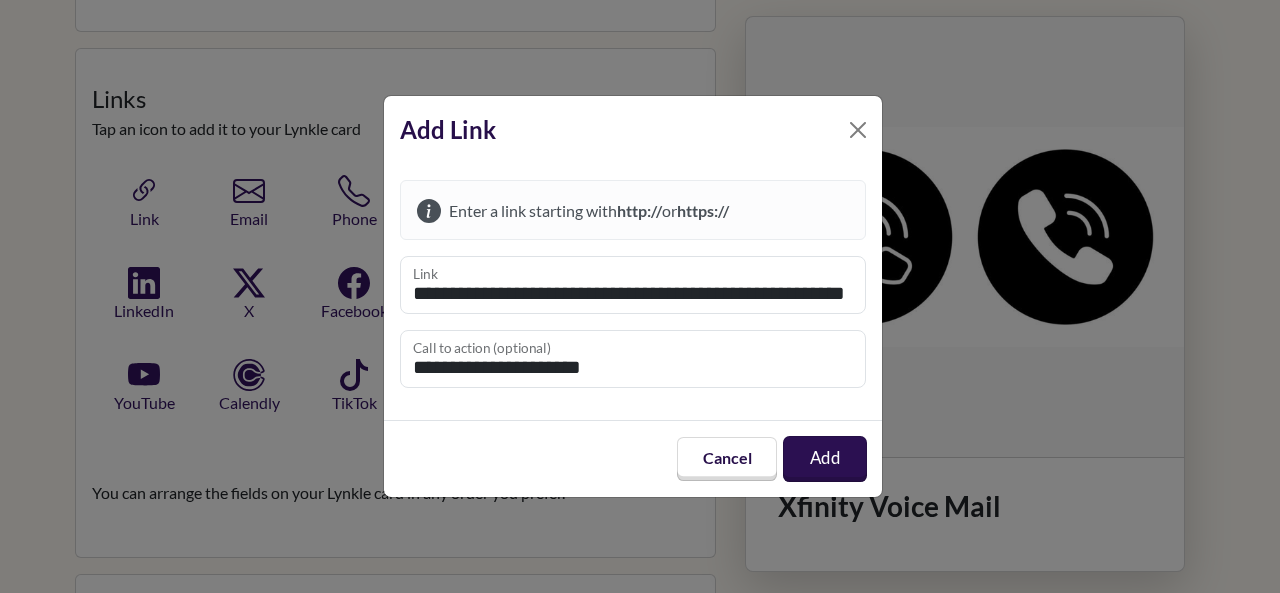 click on "Add" at bounding box center [825, 459] 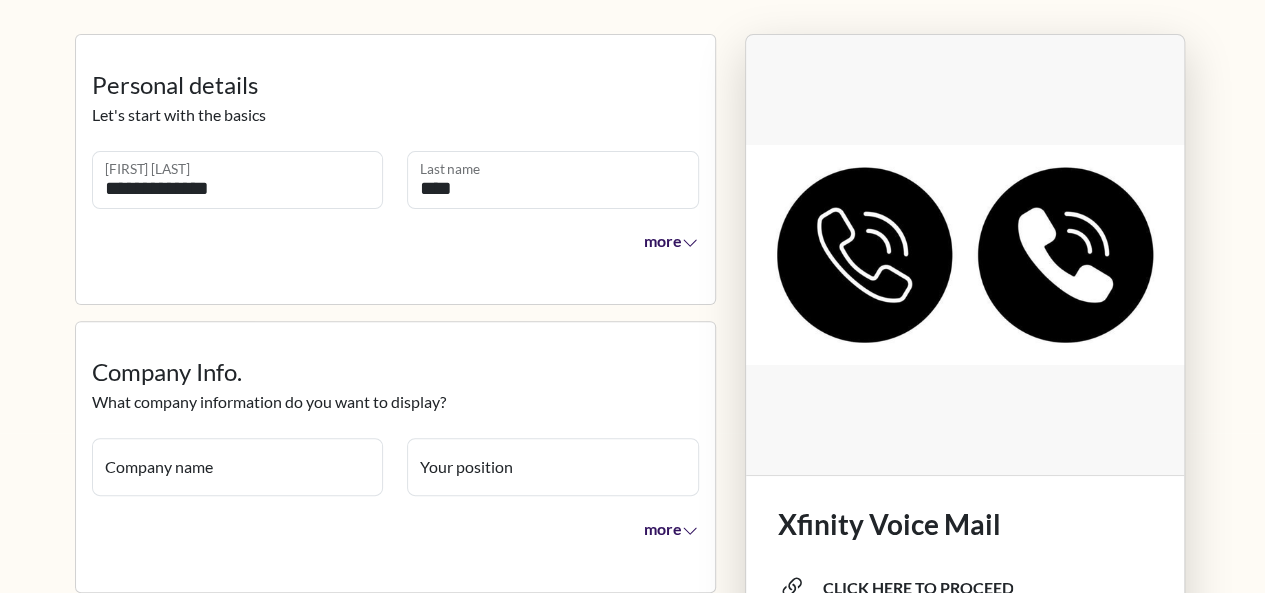 scroll, scrollTop: 0, scrollLeft: 0, axis: both 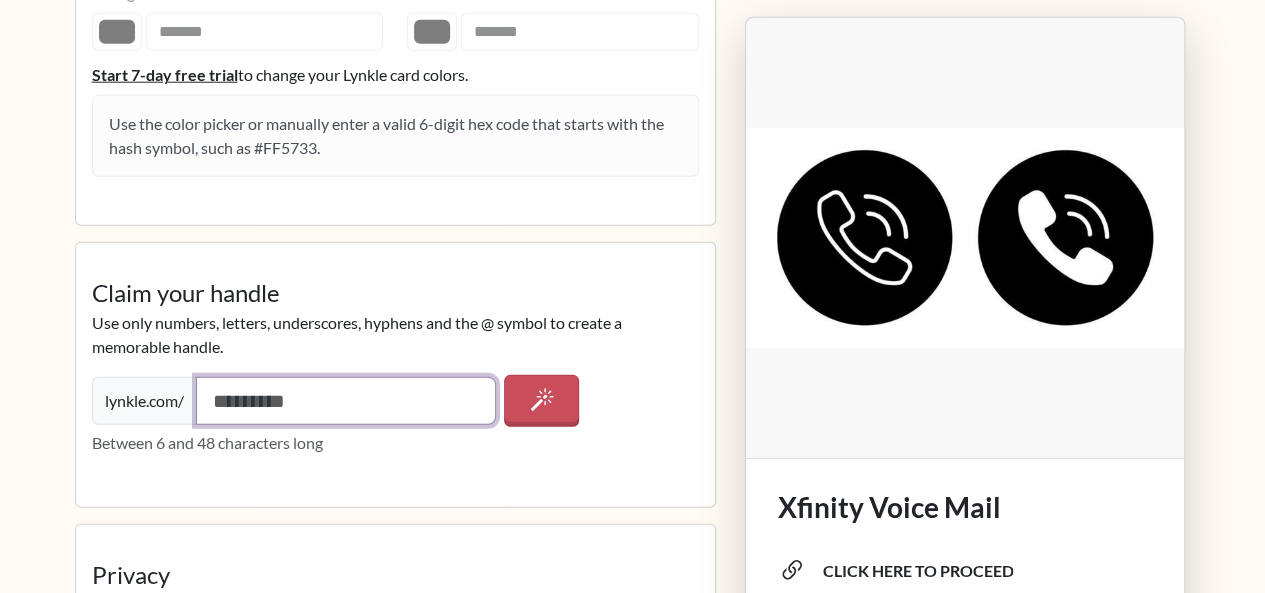 click at bounding box center (346, 401) 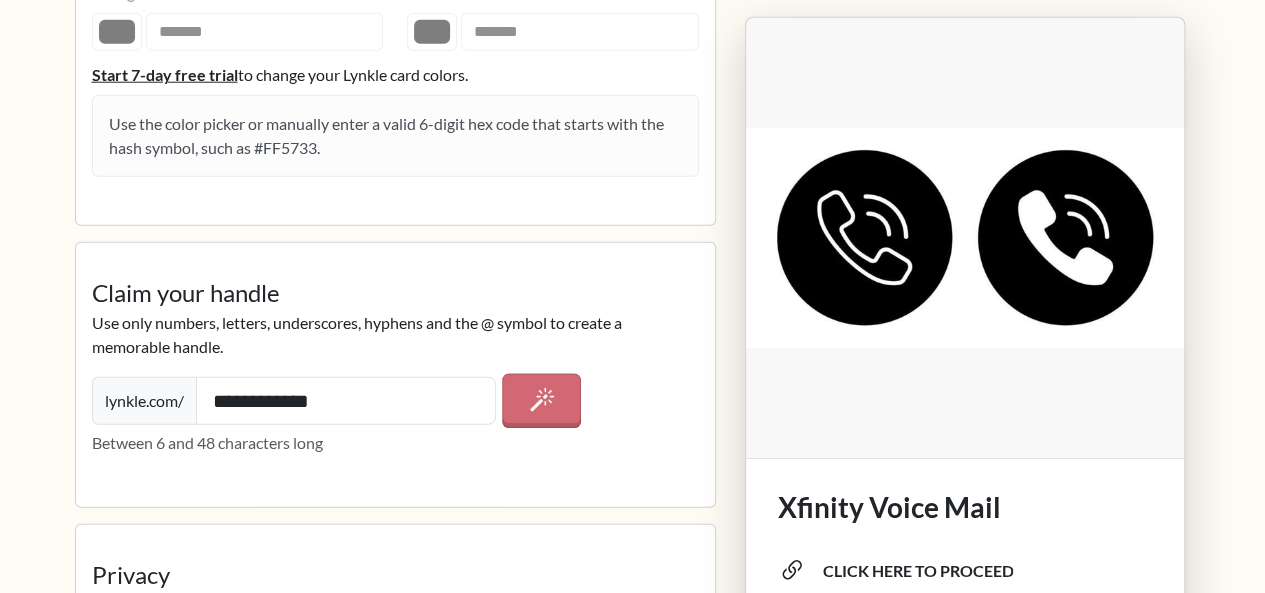 click 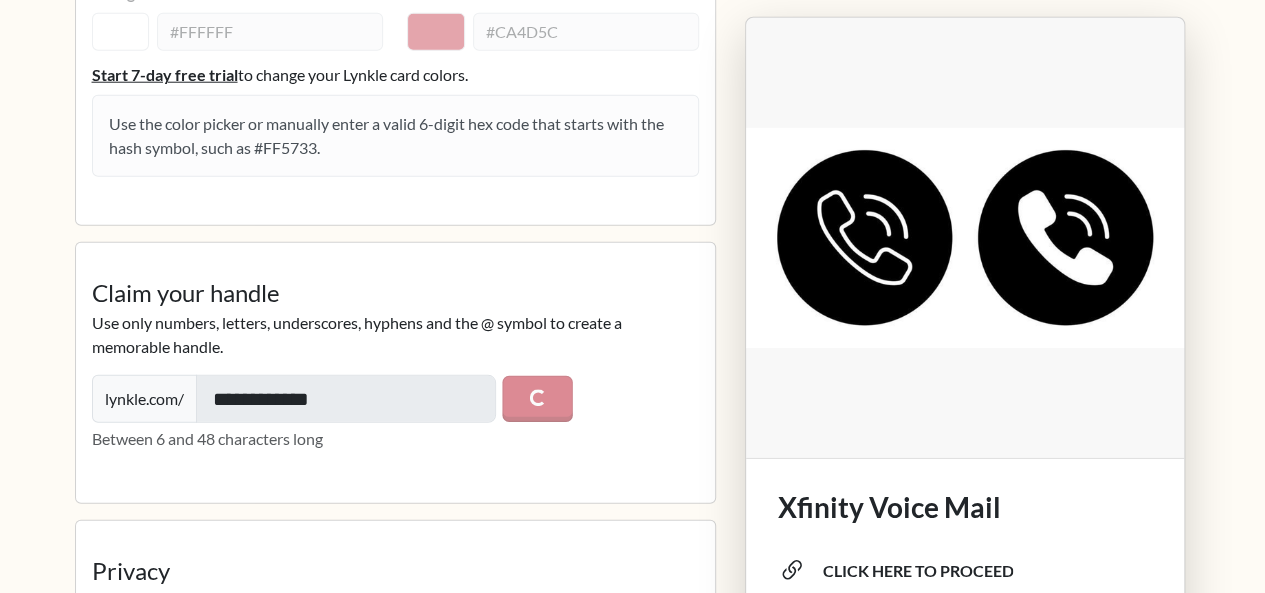 type on "**********" 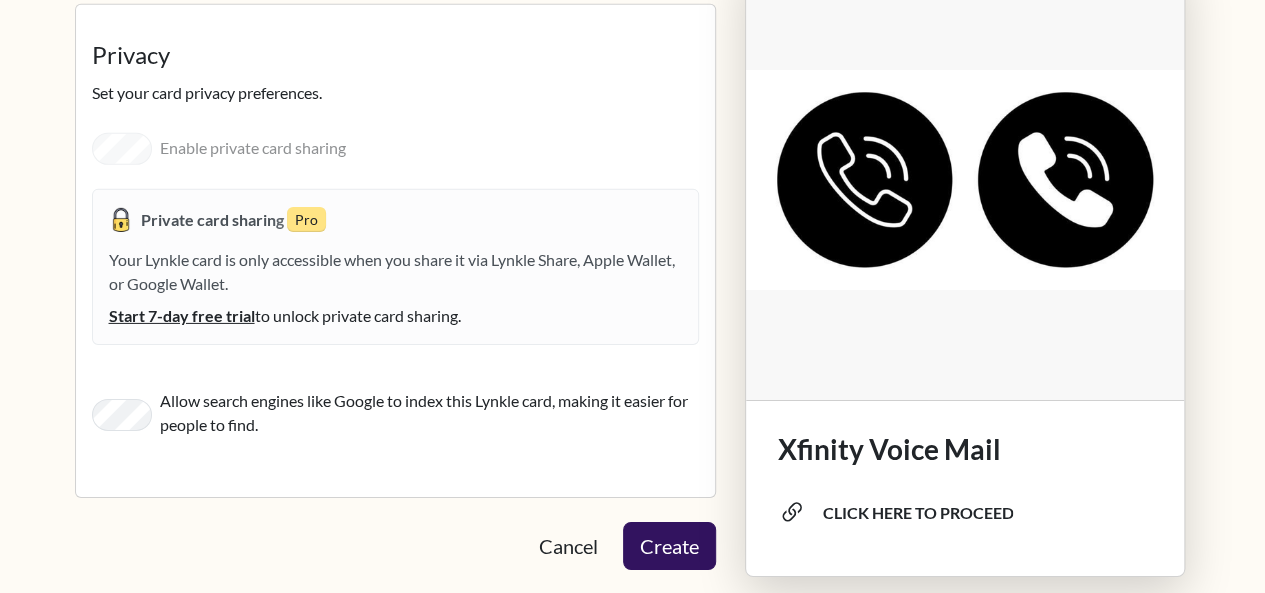 scroll, scrollTop: 3139, scrollLeft: 0, axis: vertical 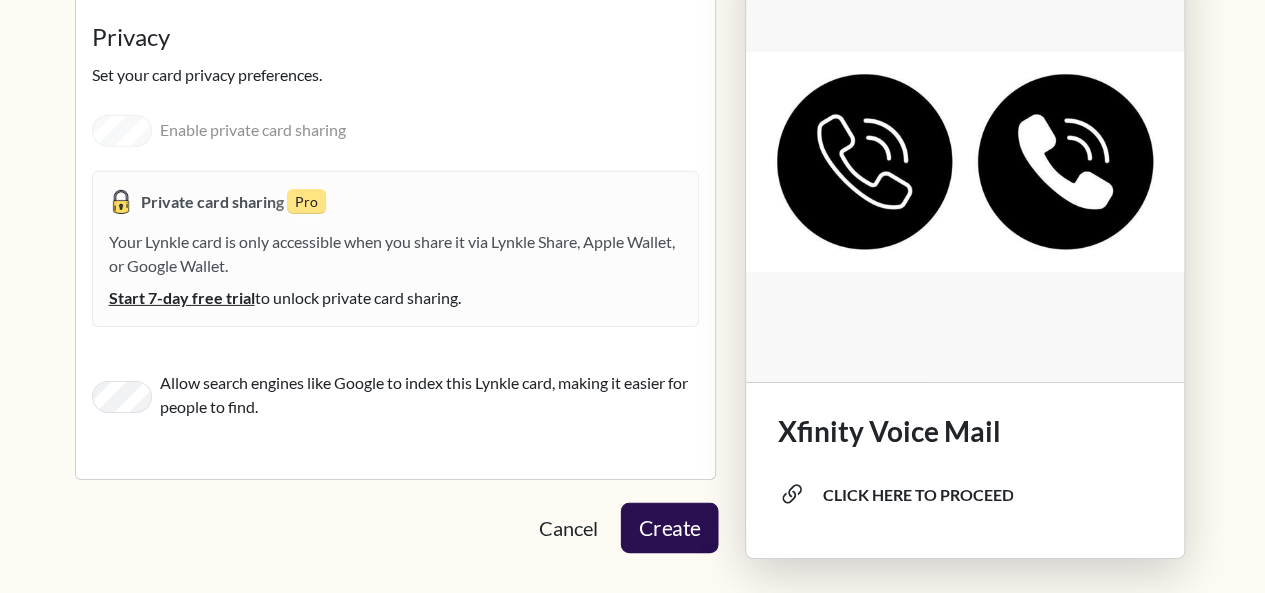 click on "Create" at bounding box center [669, 527] 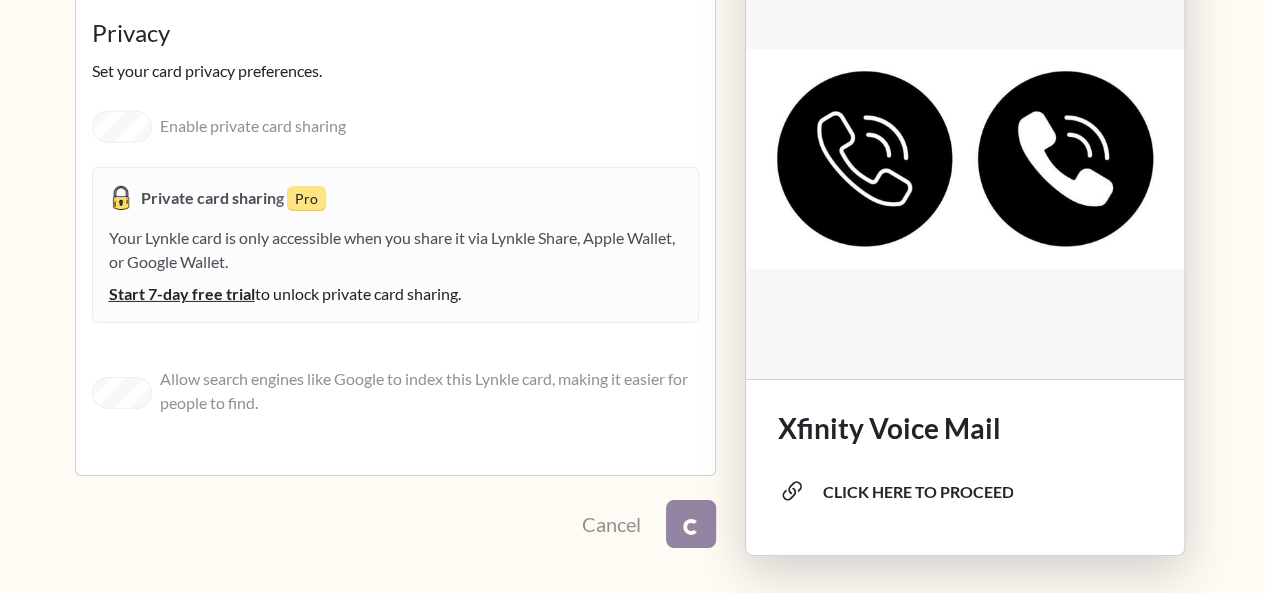 scroll, scrollTop: 3136, scrollLeft: 0, axis: vertical 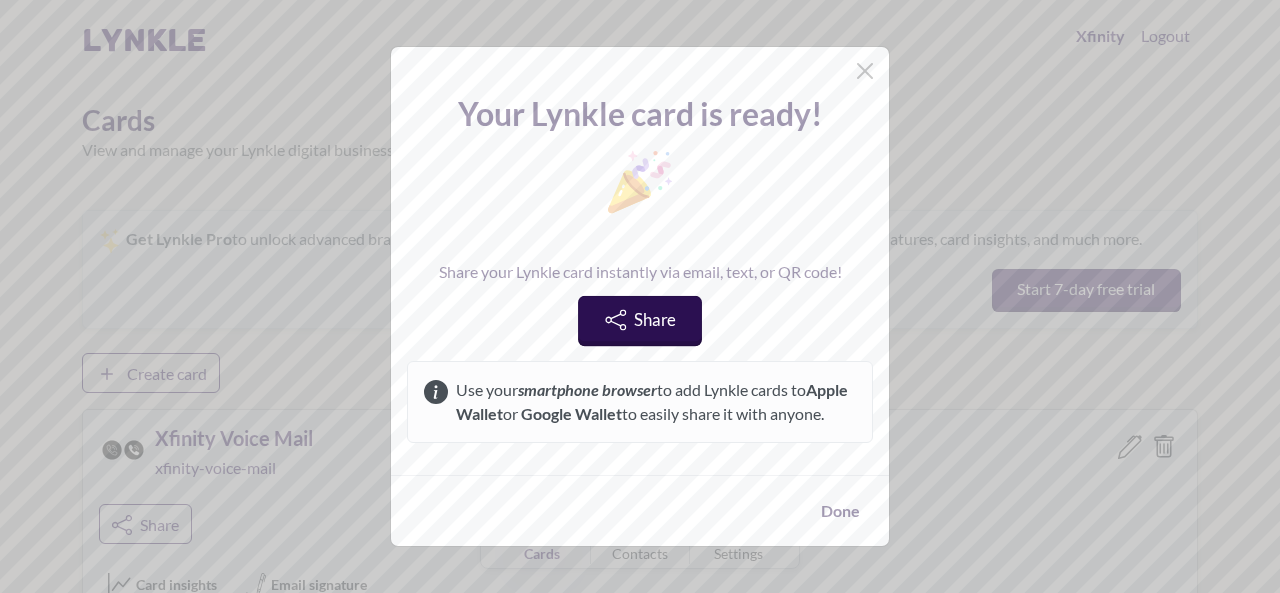 click on "Share" at bounding box center [640, 321] 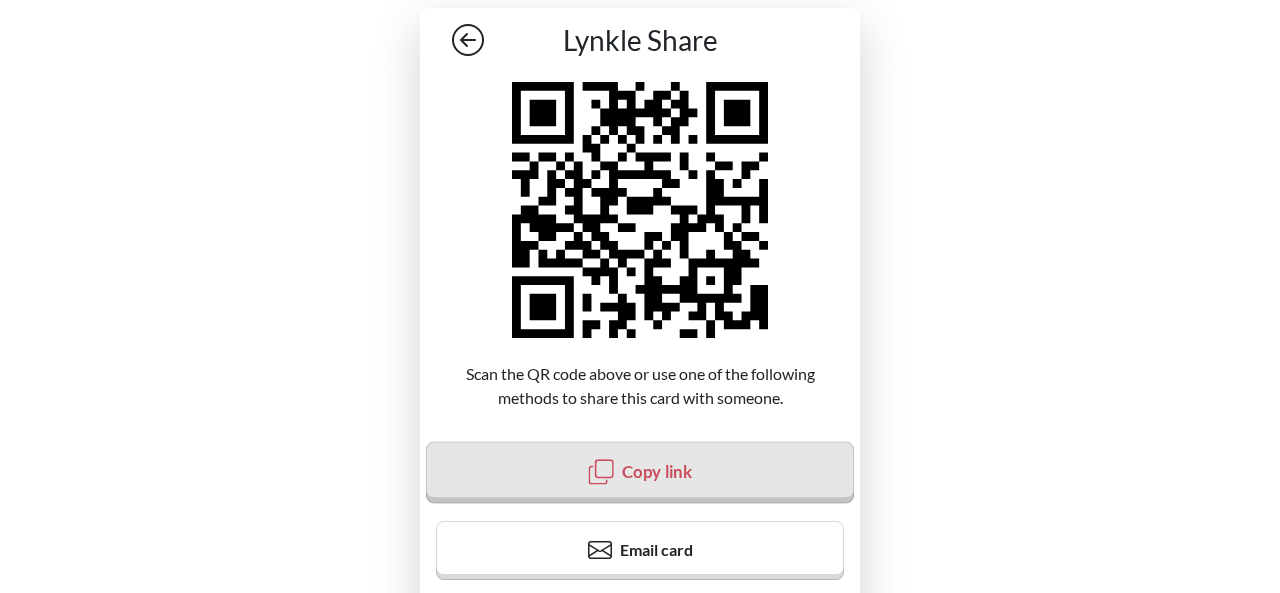 click on "Copy link" at bounding box center (657, 471) 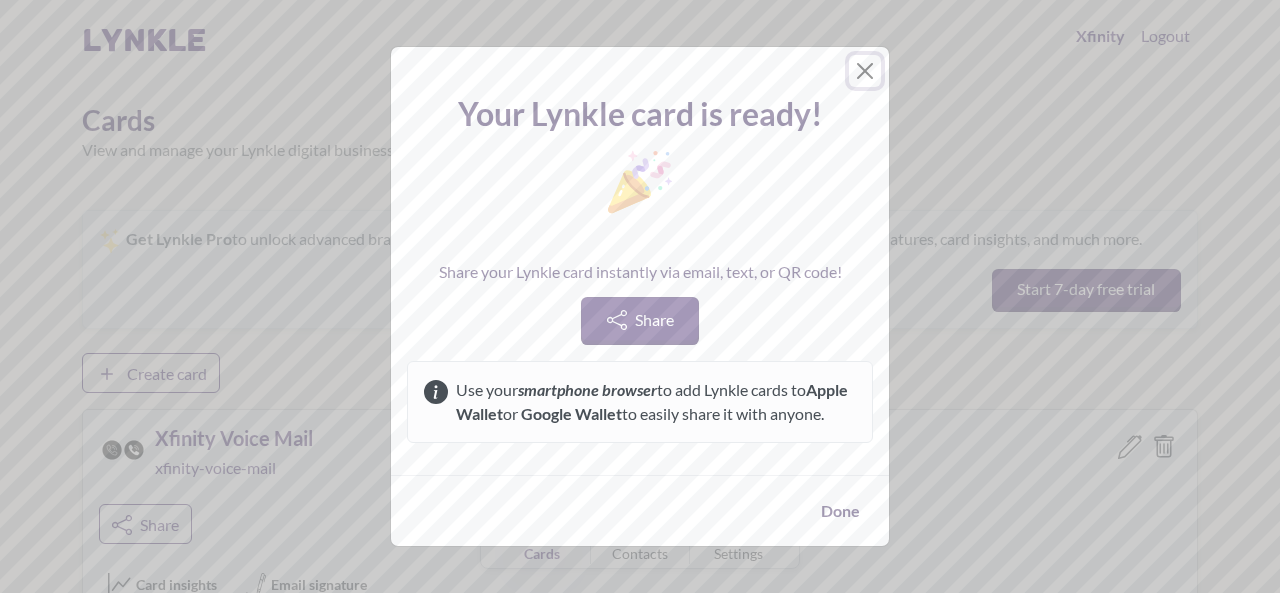 click at bounding box center [865, 71] 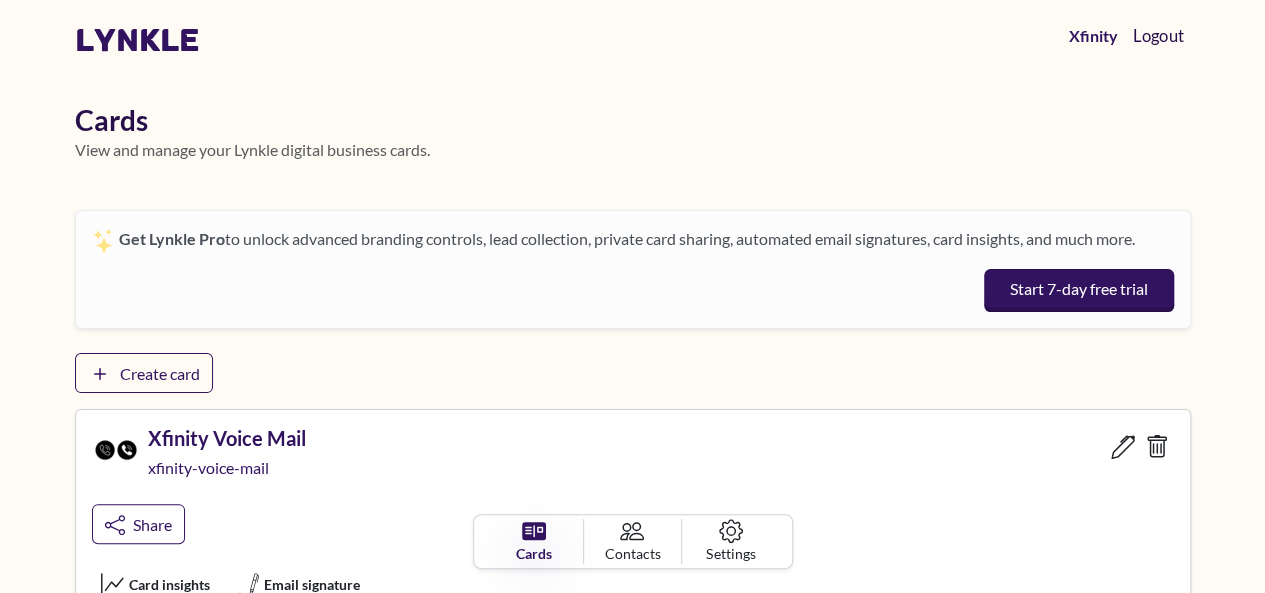 click on "Logout" at bounding box center (1158, 36) 